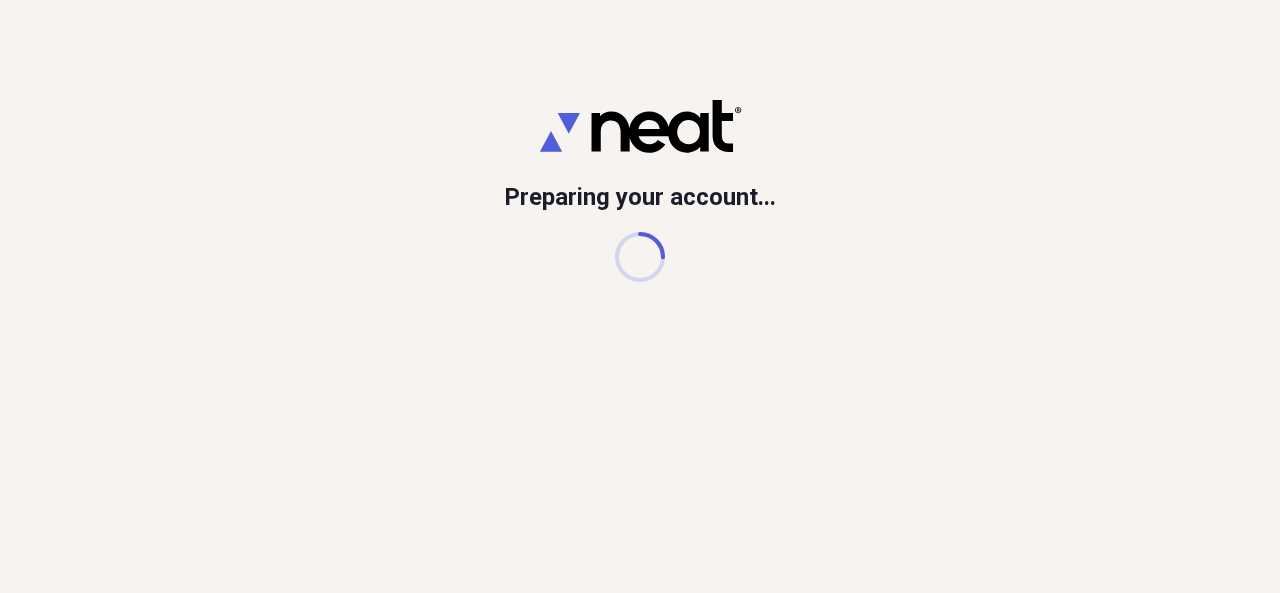 scroll, scrollTop: 0, scrollLeft: 0, axis: both 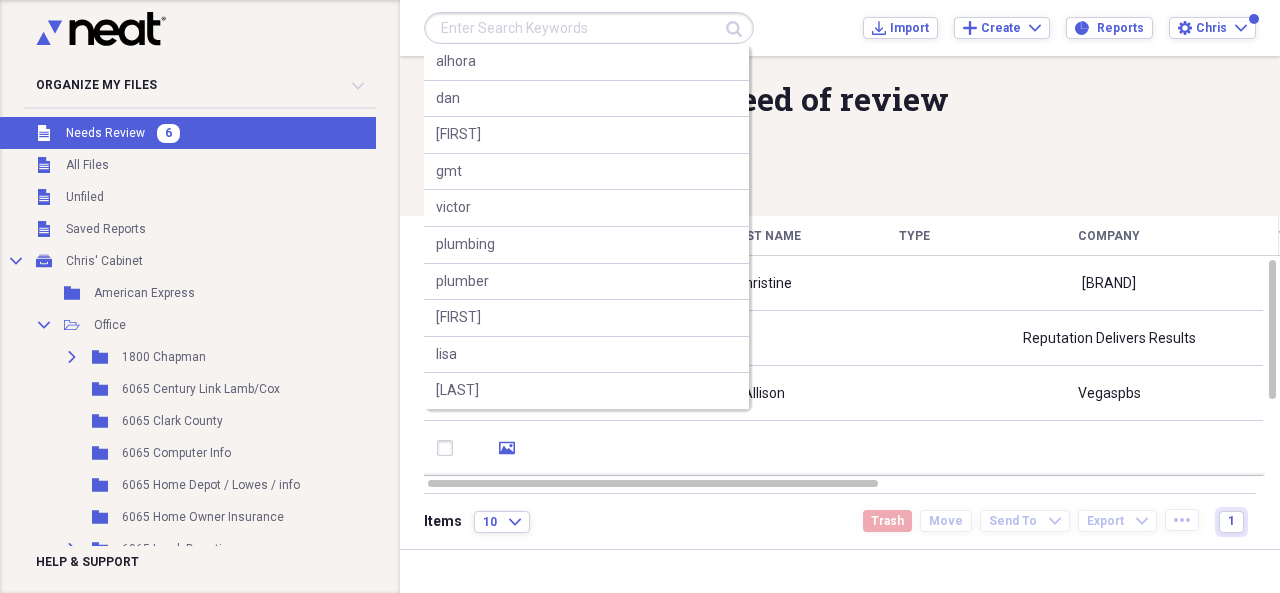 click at bounding box center [589, 28] 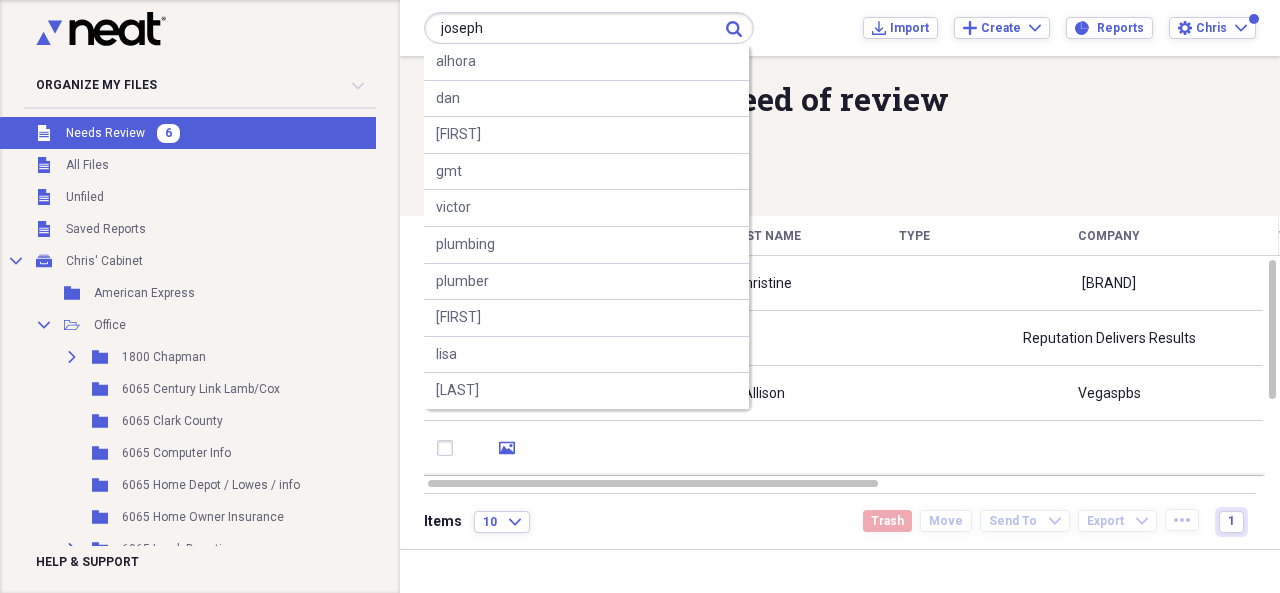 type on "joseph" 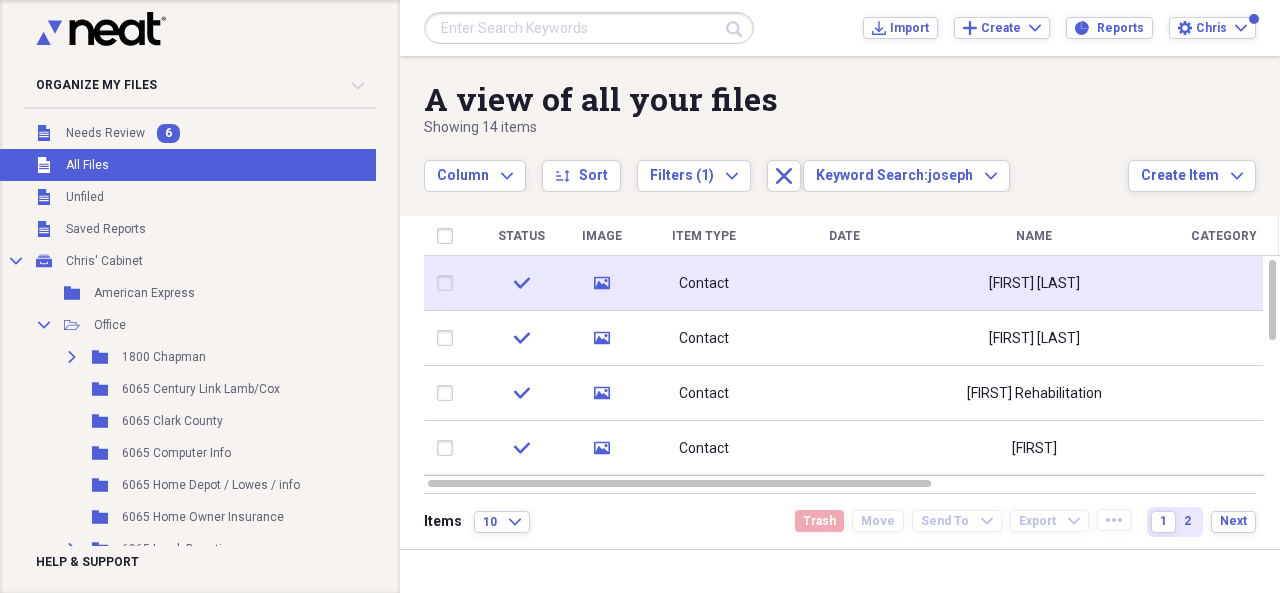 click on "[FIRST] [LAST]" at bounding box center (1034, 283) 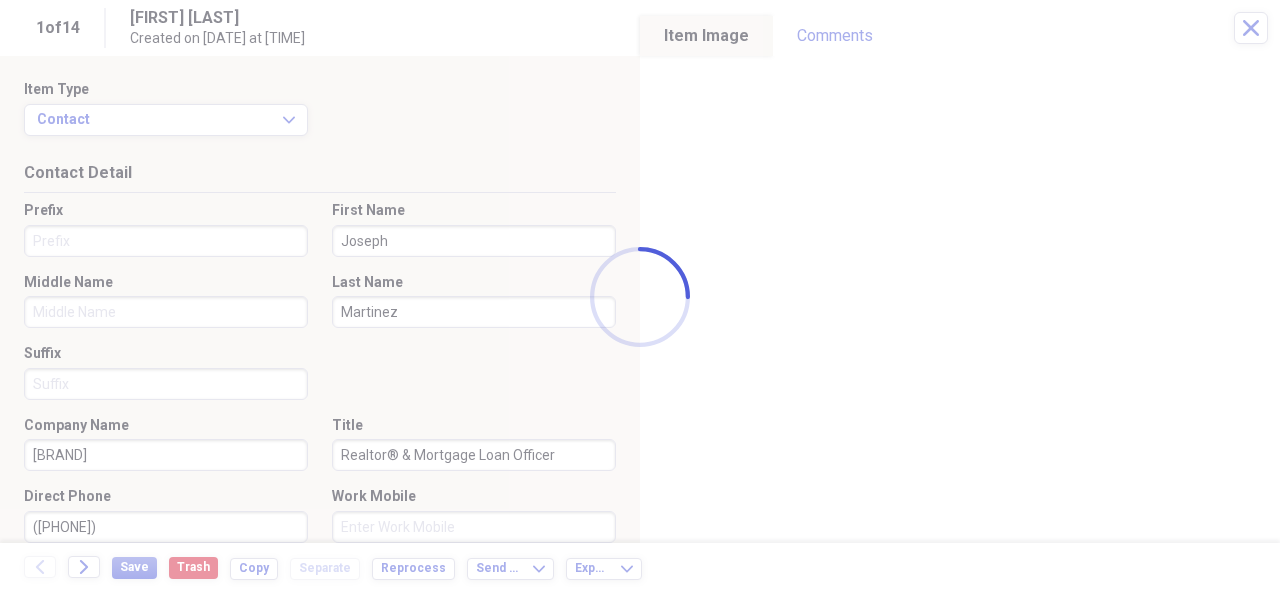 click on "A view of all your files Showing 59 items , totaling $507.15 Column Expand sort Sort Filters (1) Expand Close Keyword Search:  moving Expand Create Item Expand Status Image Item Type Date Name Category Amount Source Date Added chevron-down Folder check media Document [DATE] American Express Statement Scan [DATE] [TIME] American Express check media Document [DATE] American Express Statement Scan [DATE] [TIME] American Express check media Document [DATE] American Modern Insurance [YEAR] Auto Insurance Scan [DATE] [TIME] Alfa Auto check media Document [DATE] Managed Pay Airtec Gases W-2 Statement Scan [DATE] [TIME] [YEAR] Tax Docs check media Document [DATE] Alfa American Modern Wallet Card Car Insurance Scan [DATE] [TIME] Alfa Auto check media Document [DATE] Prop Tax [YEAR] 3% cap Statement Scan [DATE] [TIME] [NUMBER] Loan/Prop/Solar check media Document [DATE] Home Depot Statement Scan [DATE] [TIME] Home Depot / Lowes Items 10 Expand Trash Move Send To 1 2" at bounding box center [640, 296] 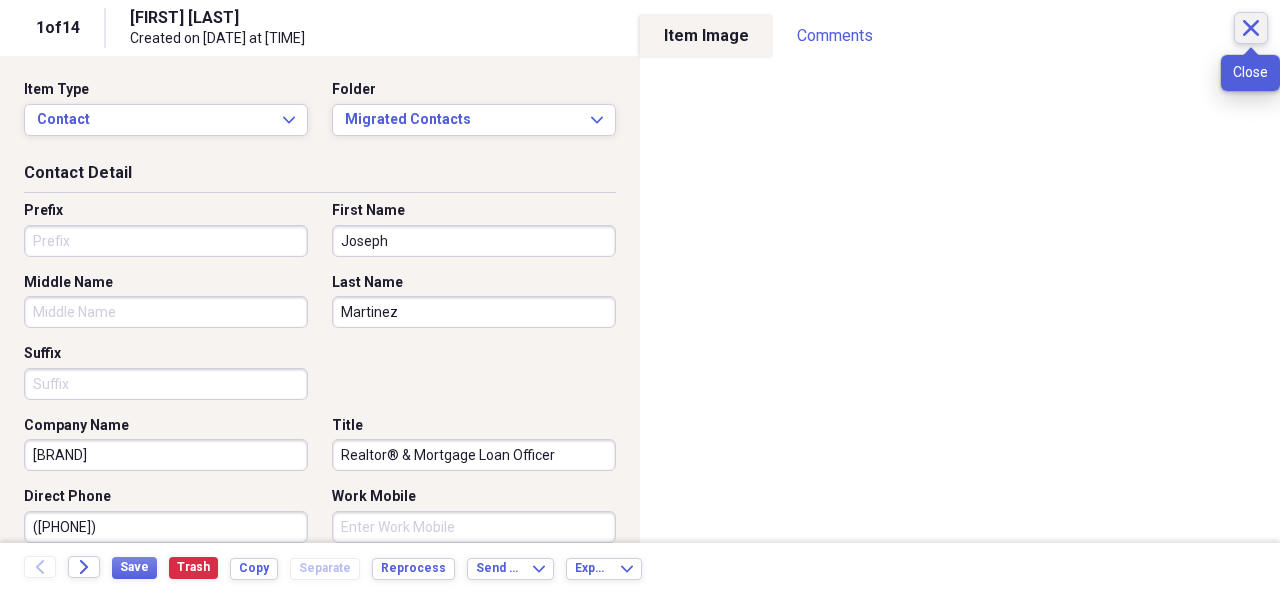click 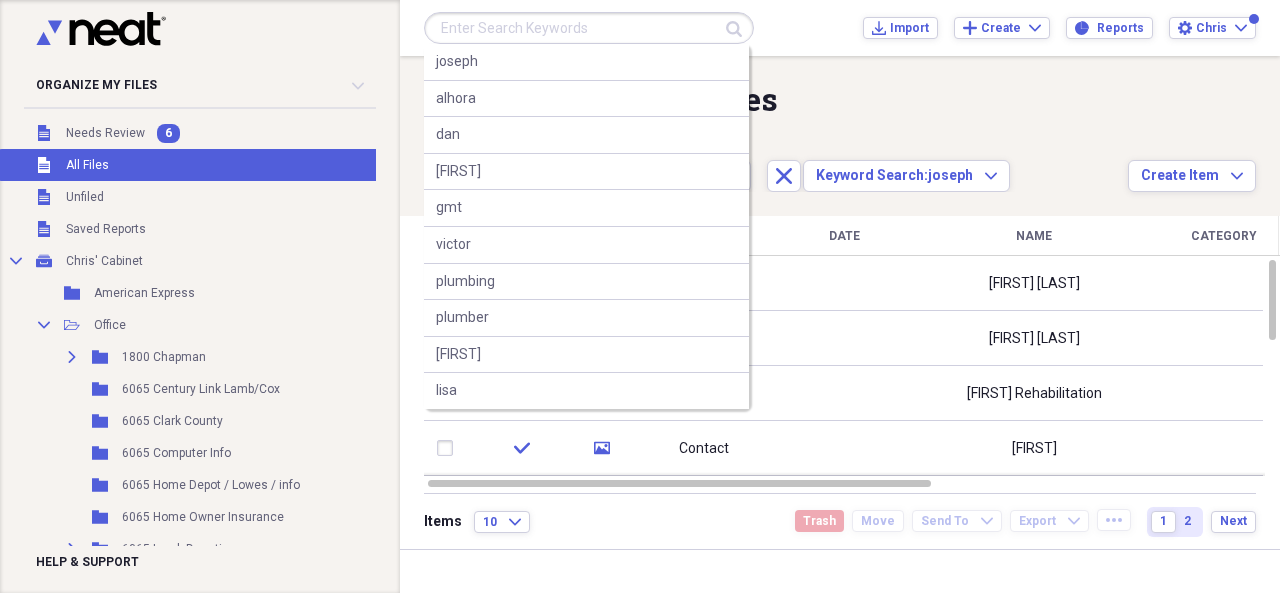 click at bounding box center (589, 28) 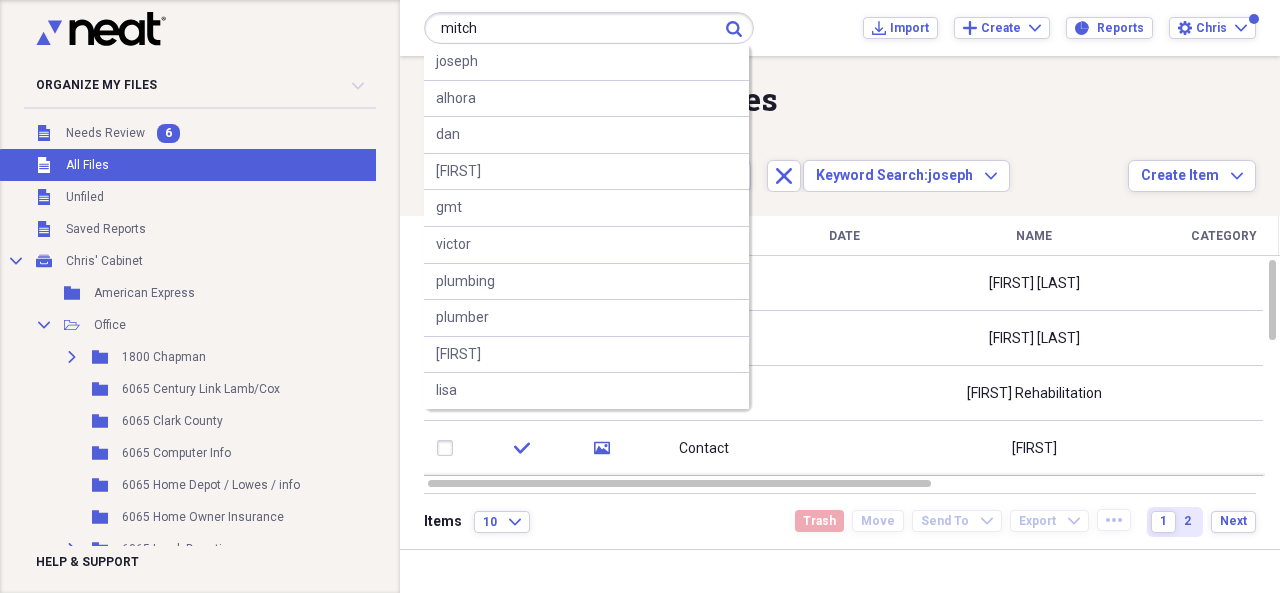 type on "mitch" 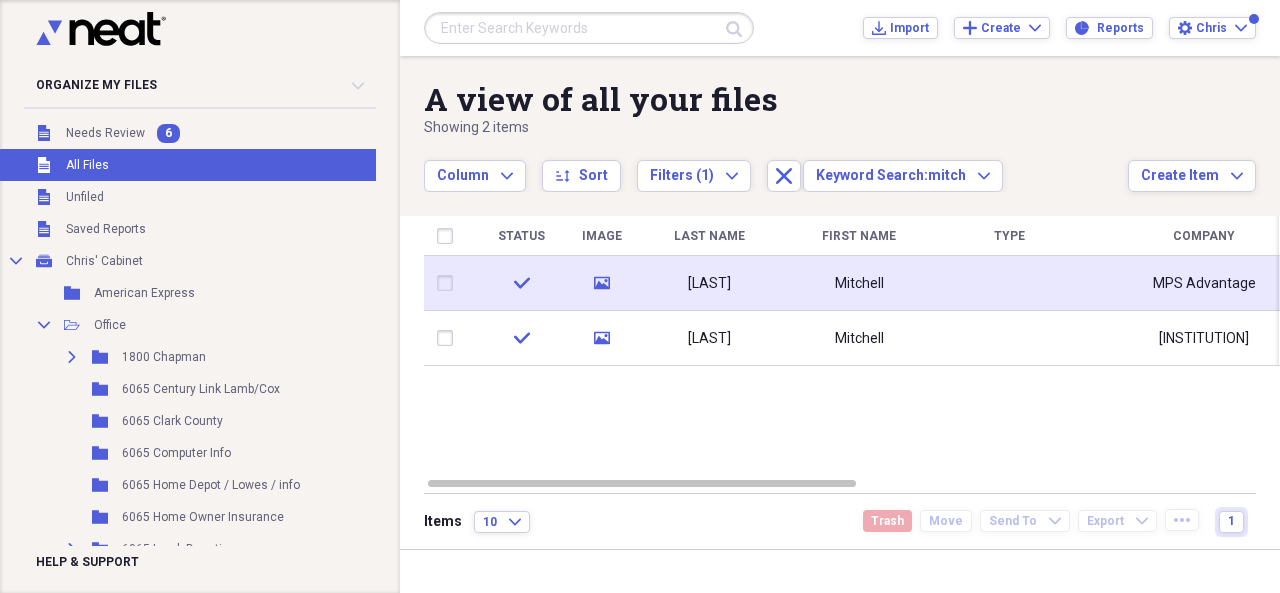 click on "[LAST]" at bounding box center [709, 284] 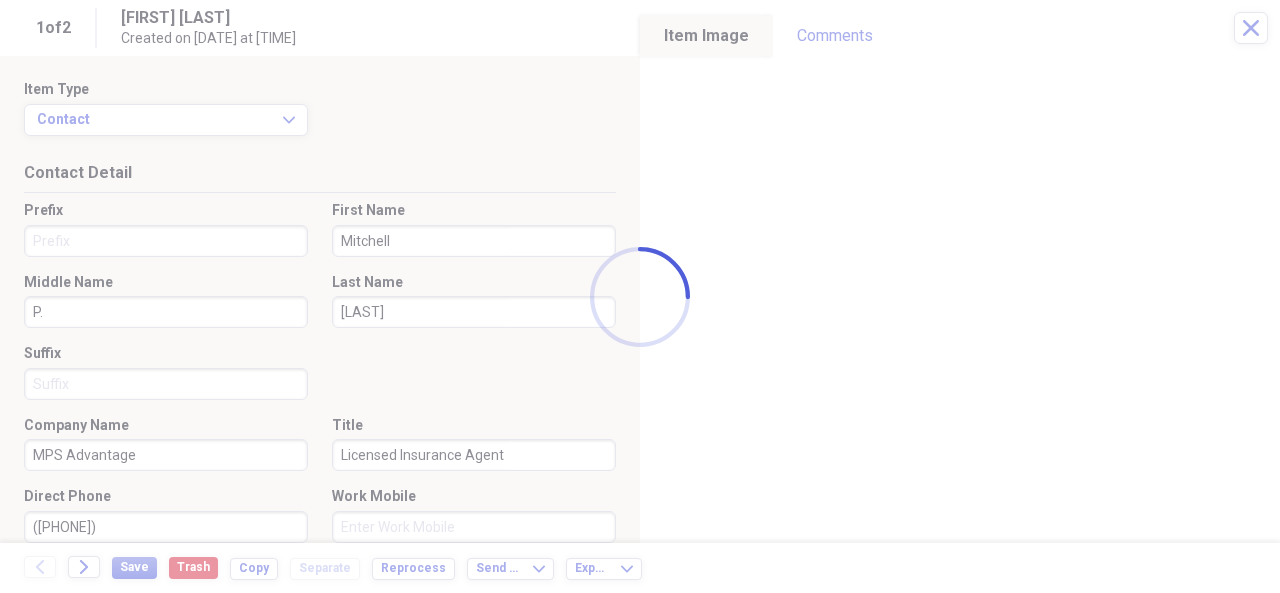 click on "A view of all your files Showing 59 items , totaling $507.15 Column Expand sort Sort Filters (1) Expand Close Keyword Search:  moving Expand Create Item Expand Status Image Item Type Date Name Category Amount Source Date Added chevron-down Folder check media Document [DATE] American Express Statement Scan [DATE] [TIME] American Express check media Document [DATE] American Express Statement Scan [DATE] [TIME] American Express check media Document [DATE] American Modern Insurance [YEAR] Auto Insurance Scan [DATE] [TIME] Alfa Auto check media Document [DATE] Managed Pay Airtec Gases W-2 Statement Scan [DATE] [TIME] [YEAR] Tax Docs check media Document [DATE] Alfa American Modern Wallet Card Car Insurance Scan [DATE] [TIME] Alfa Auto check media Document [DATE] Prop Tax [YEAR] 3% cap Statement Scan [DATE] [TIME] [NUMBER] Loan/Prop/Solar check media Document [DATE] Home Depot Statement Scan [DATE] [TIME] Home Depot / Lowes Items 10 Expand Trash Move Send To 1 2" at bounding box center [640, 296] 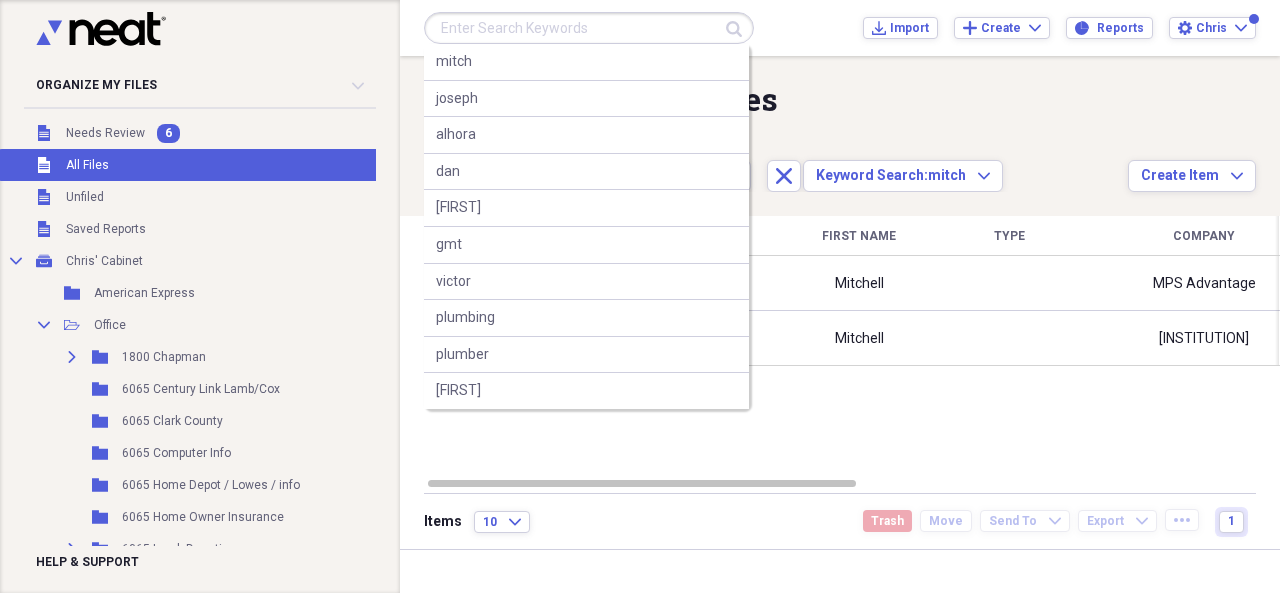 click at bounding box center (589, 28) 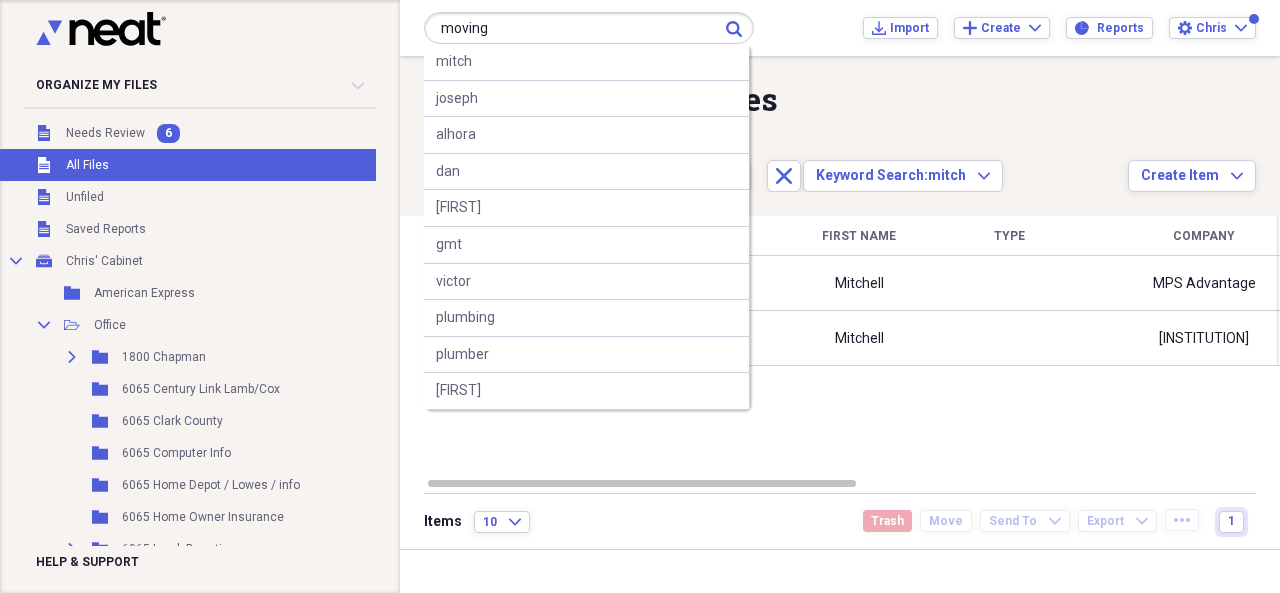 type on "moving" 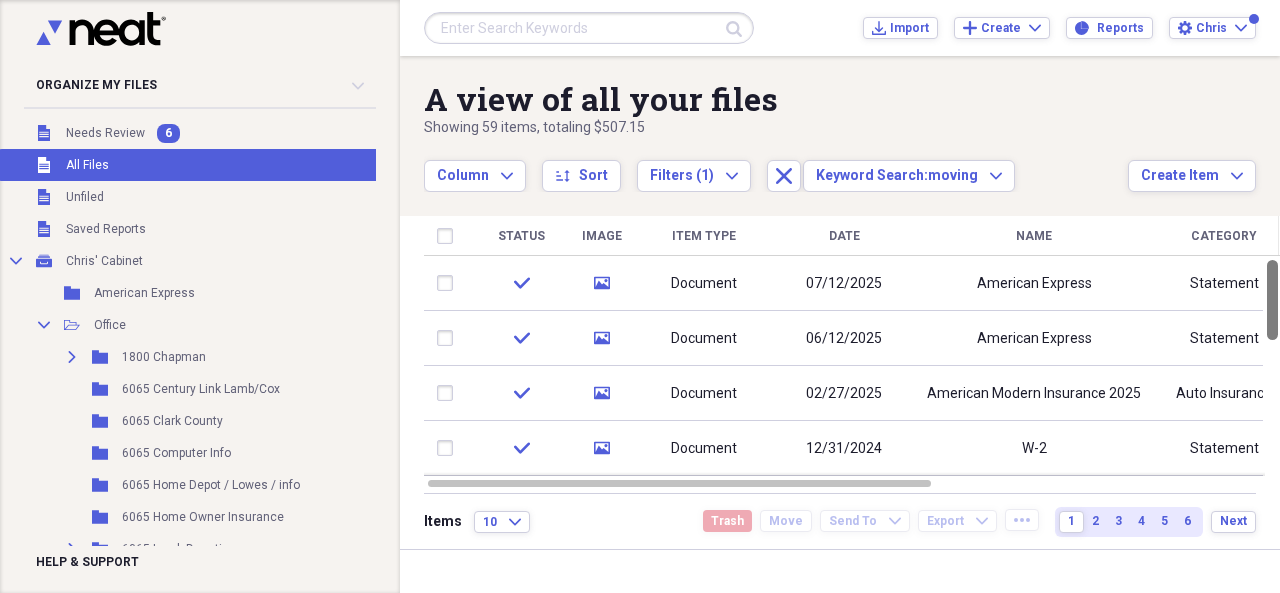 click at bounding box center [1272, 300] 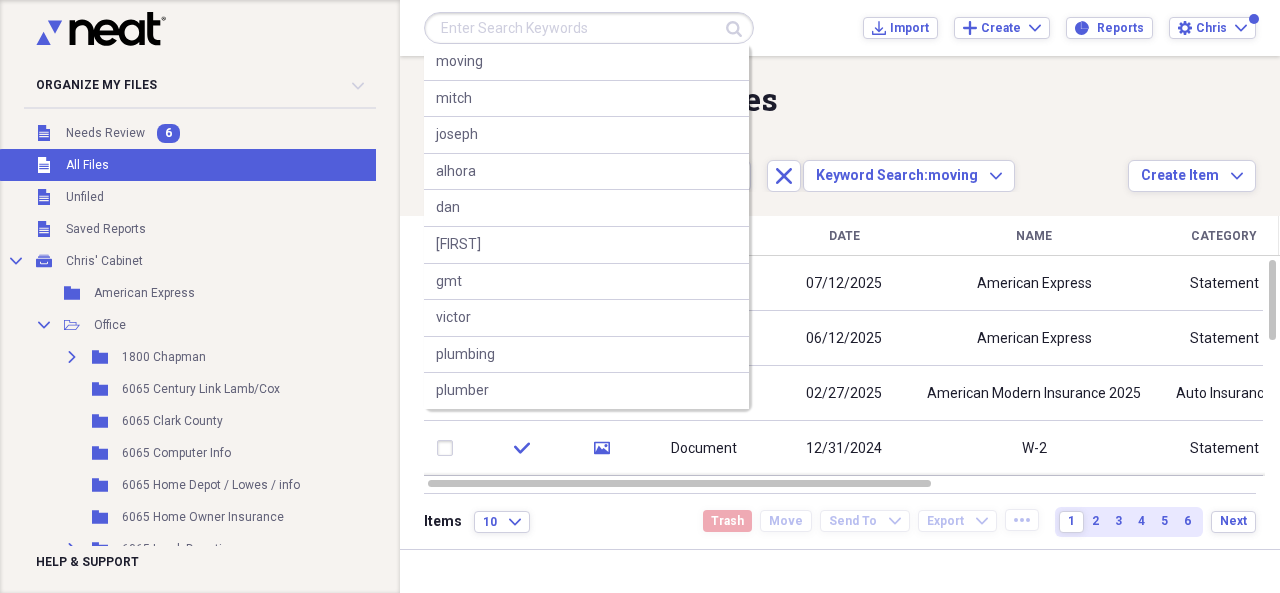 click at bounding box center [589, 28] 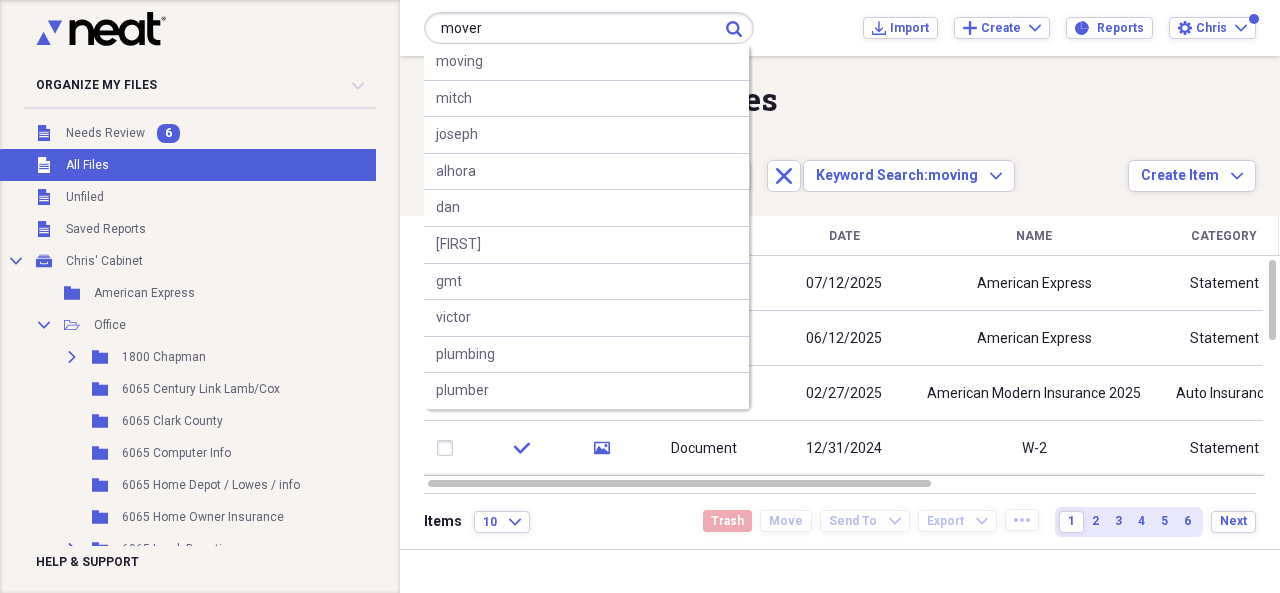 type on "mover" 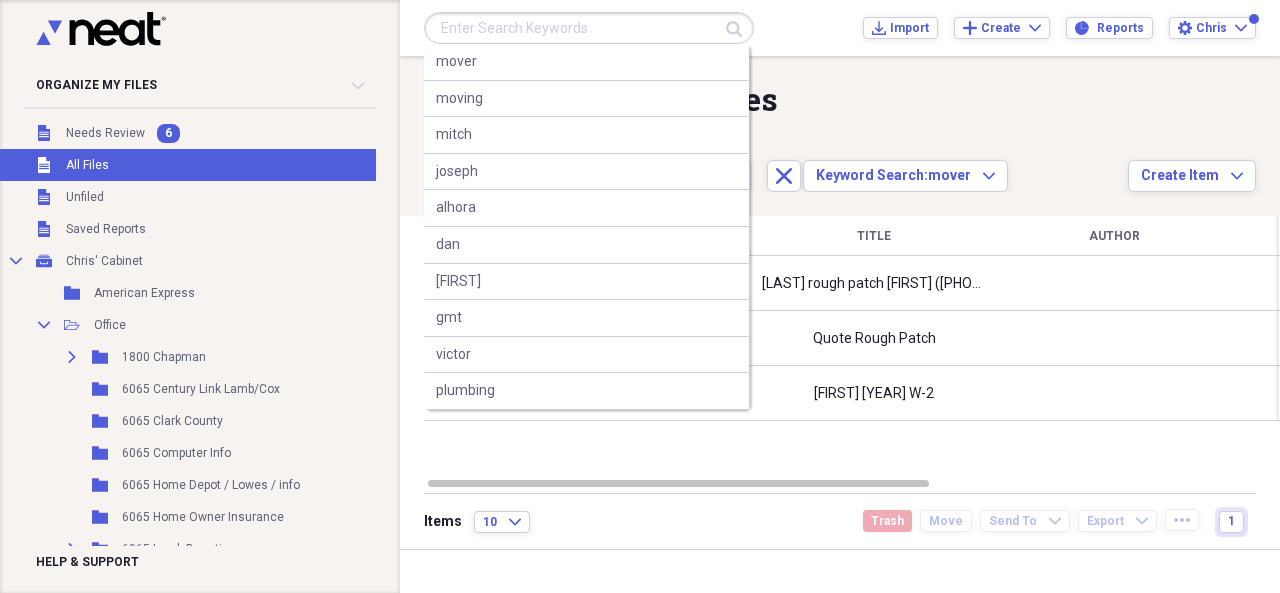 click at bounding box center [589, 28] 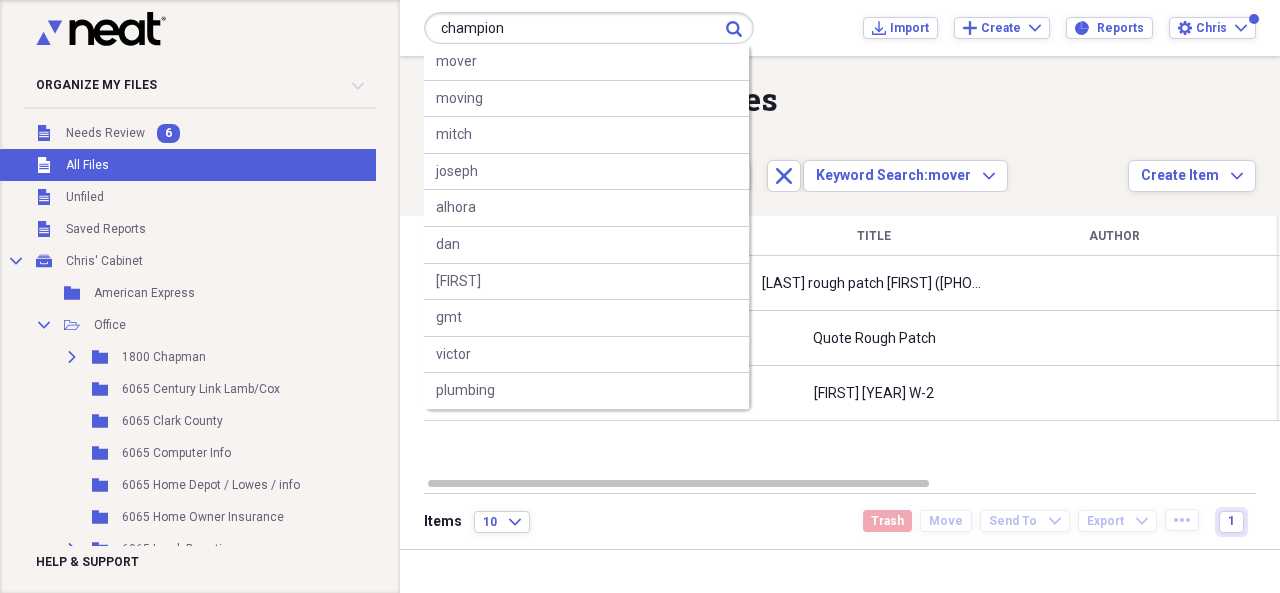 type on "champion" 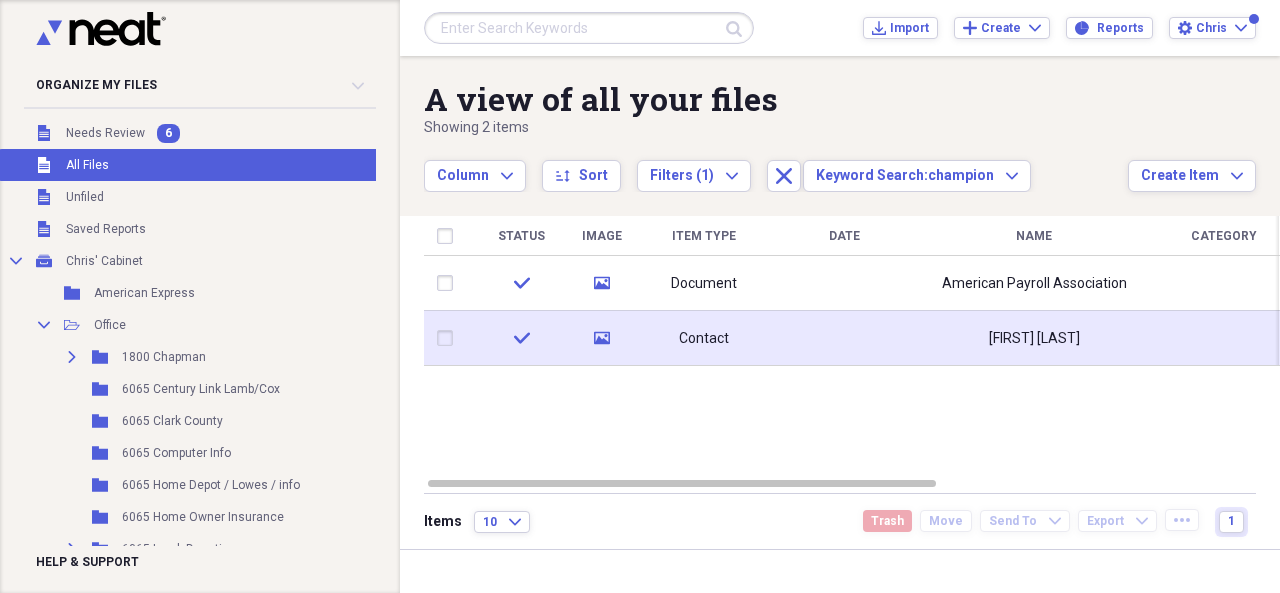 click on "Contact" at bounding box center (704, 339) 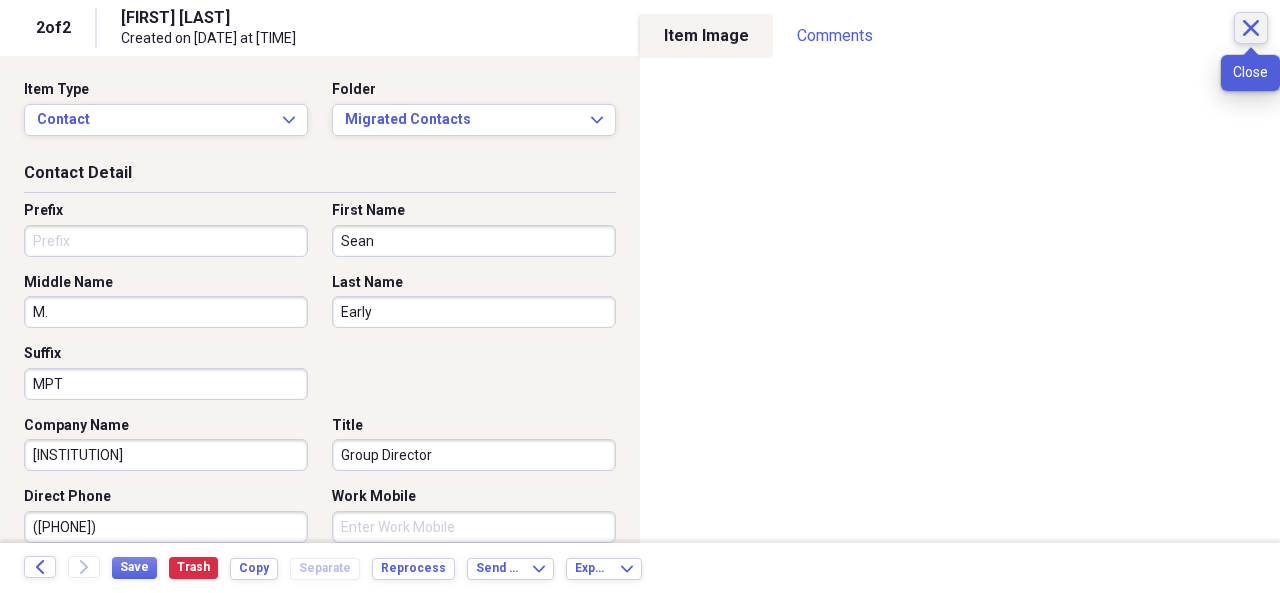 click on "Close" at bounding box center (1251, 28) 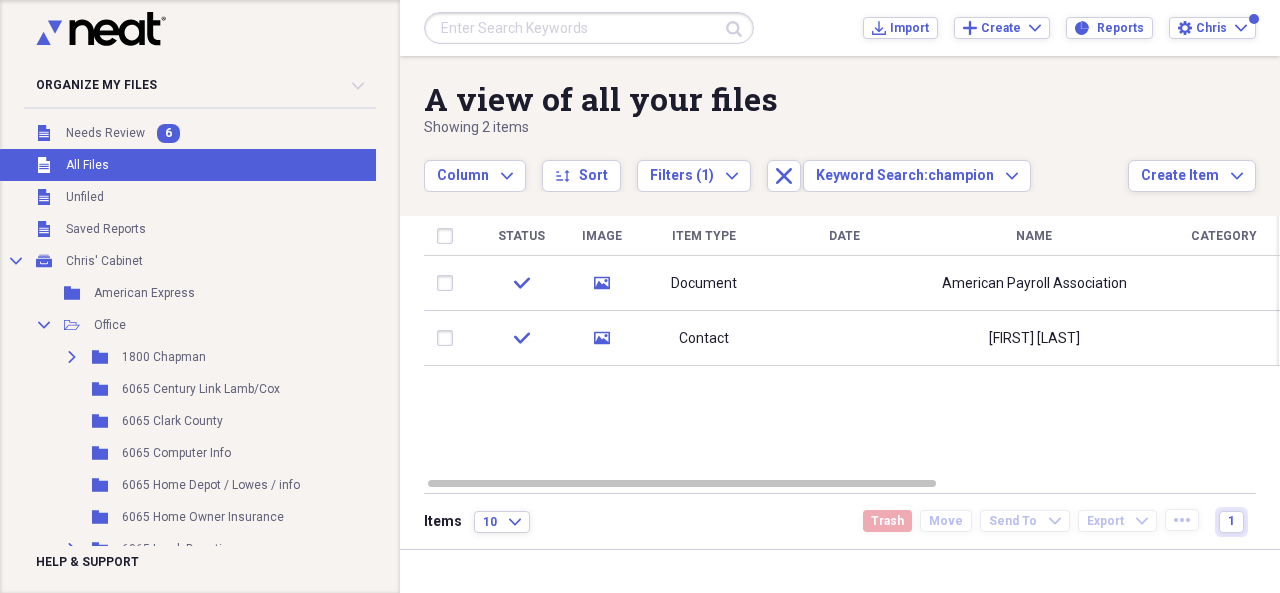 click at bounding box center [589, 28] 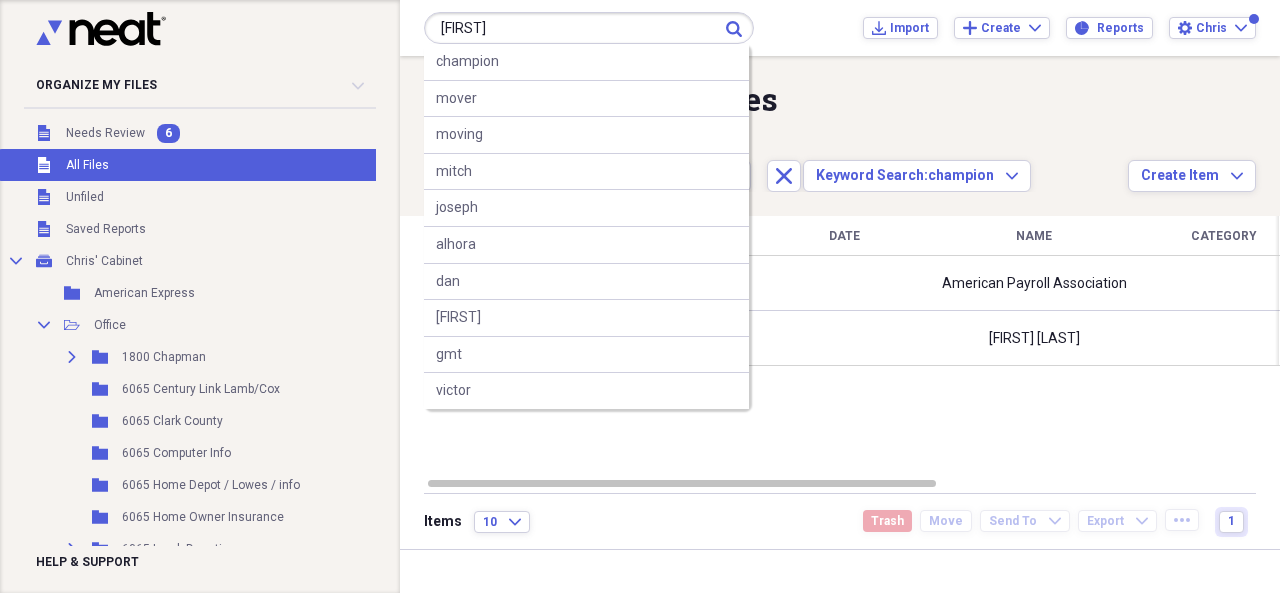 type on "[FIRST]" 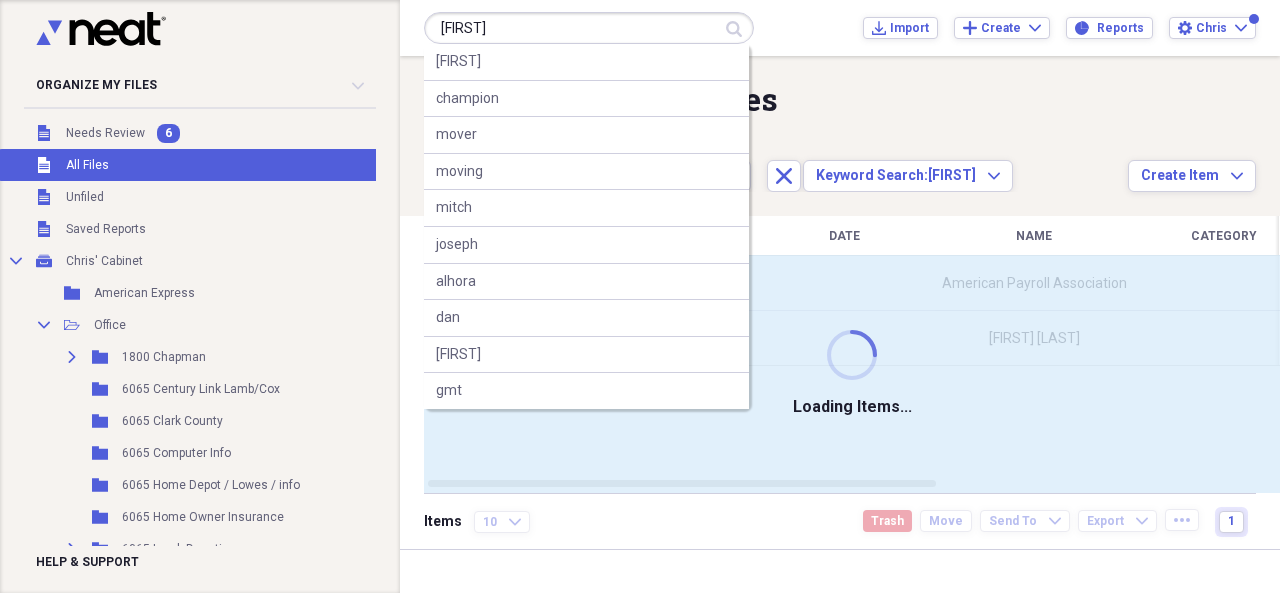 type 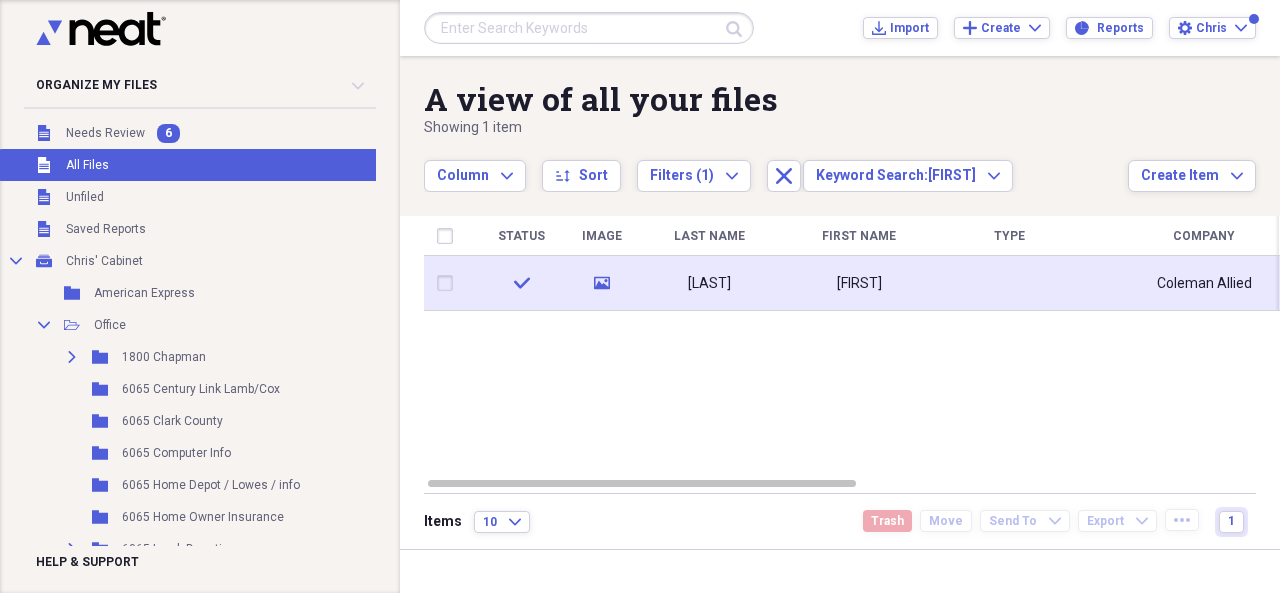 click on "[LAST]" at bounding box center (709, 283) 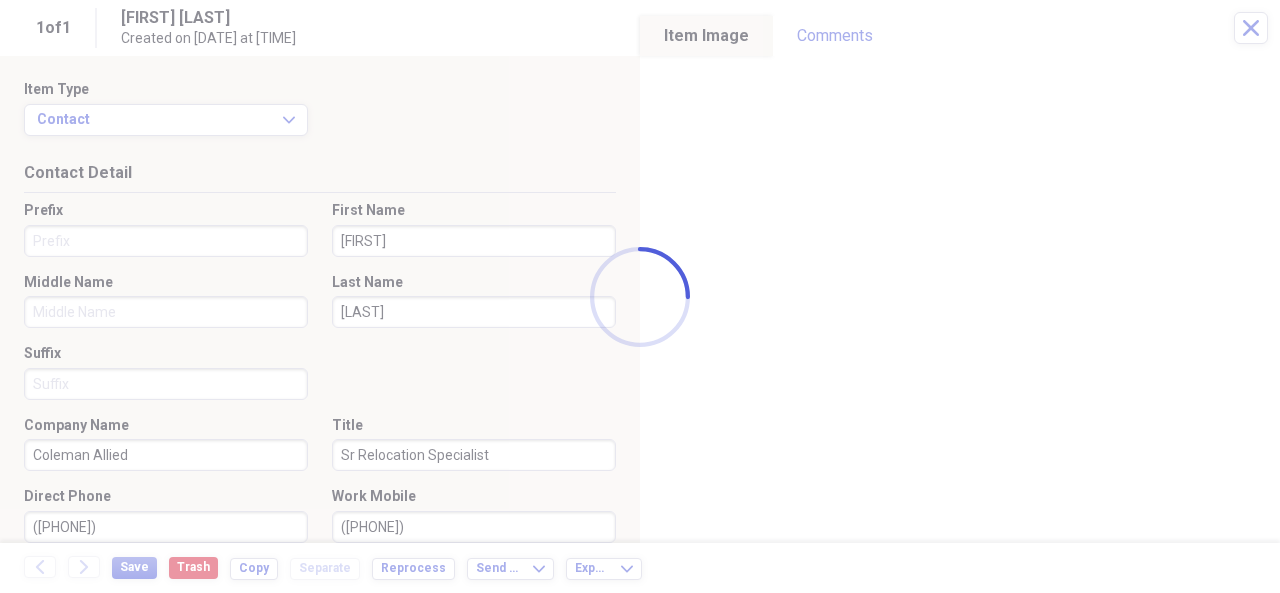 click on "A view of all your files Showing 59 items , totaling $507.15 Column Expand sort Sort Filters (1) Expand Close Keyword Search:  moving Expand Create Item Expand Status Image Item Type Date Name Category Amount Source Date Added chevron-down Folder check media Document [DATE] American Express Statement Scan [DATE] [TIME] American Express check media Document [DATE] American Express Statement Scan [DATE] [TIME] American Express check media Document [DATE] American Modern Insurance [YEAR] Auto Insurance Scan [DATE] [TIME] Alfa Auto check media Document [DATE] Managed Pay Airtec Gases W-2 Statement Scan [DATE] [TIME] [YEAR] Tax Docs check media Document [DATE] Alfa American Modern Wallet Card Car Insurance Scan [DATE] [TIME] Alfa Auto check media Document [DATE] Prop Tax [YEAR] 3% cap Statement Scan [DATE] [TIME] [NUMBER] Loan/Prop/Solar check media Document [DATE] Home Depot Statement Scan [DATE] [TIME] Home Depot / Lowes Items 10 Expand Trash Move Send To 1 2" at bounding box center (640, 296) 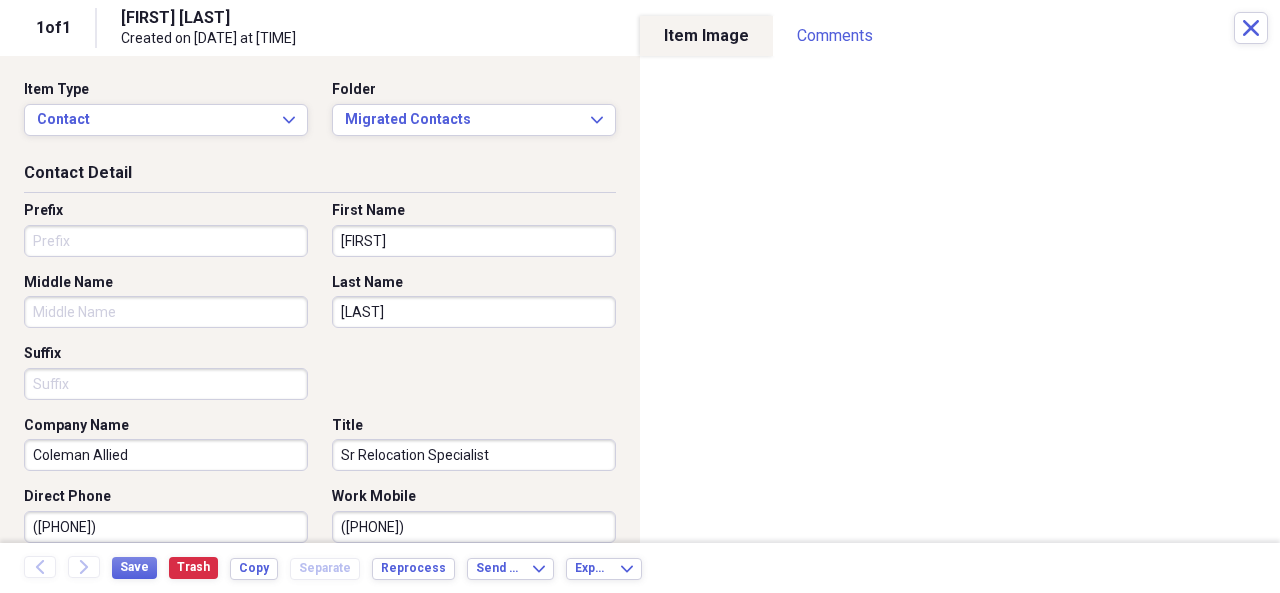 click on "Suffix" at bounding box center [172, 372] 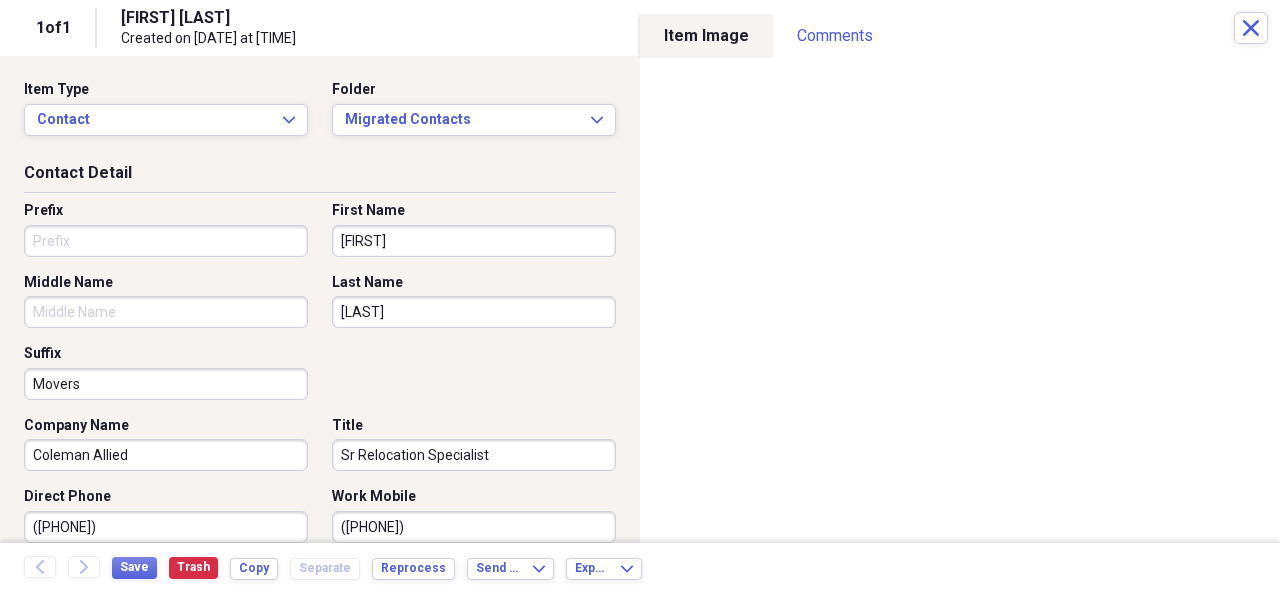 type on "Movers" 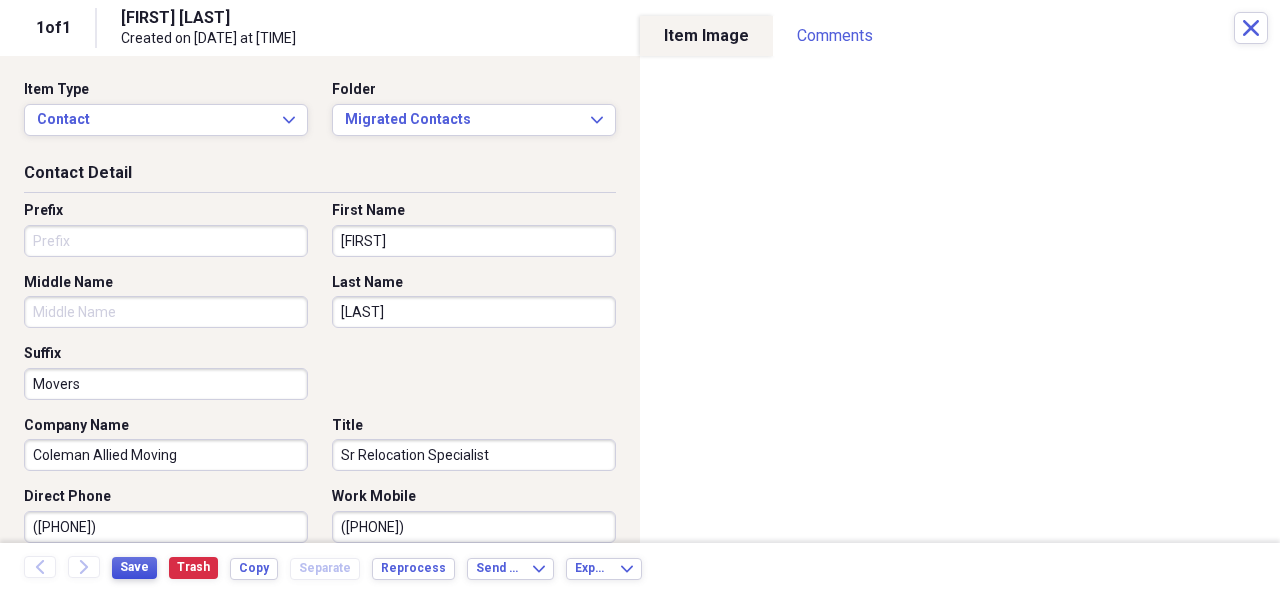 type on "Coleman Allied Moving" 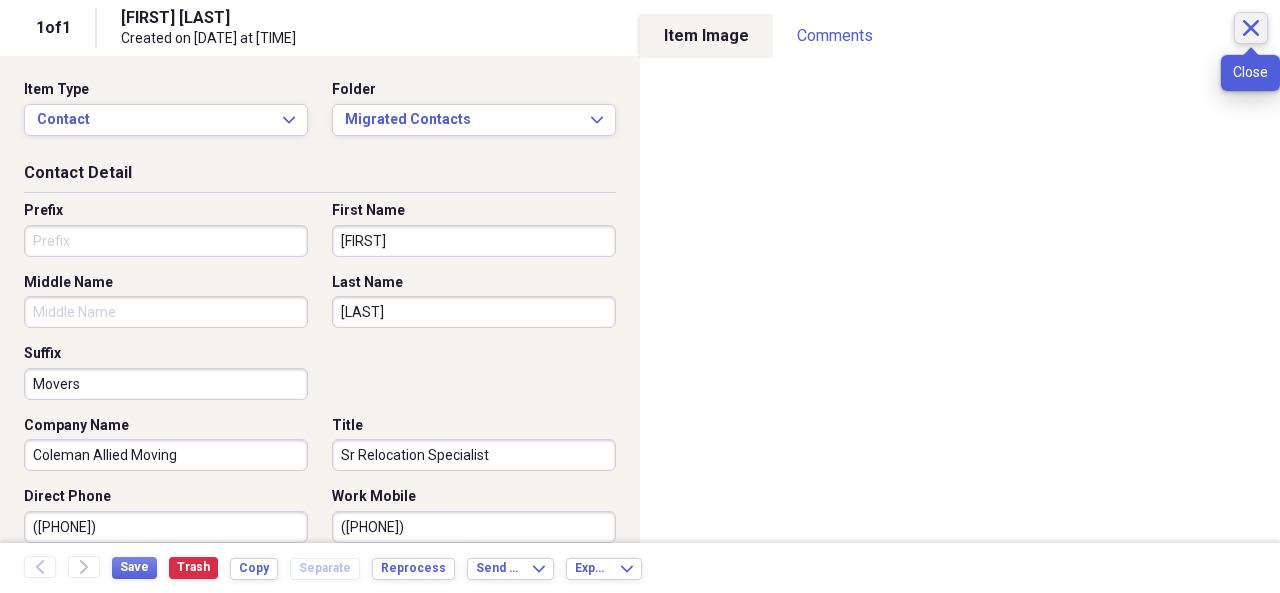 click on "Close" at bounding box center (1251, 28) 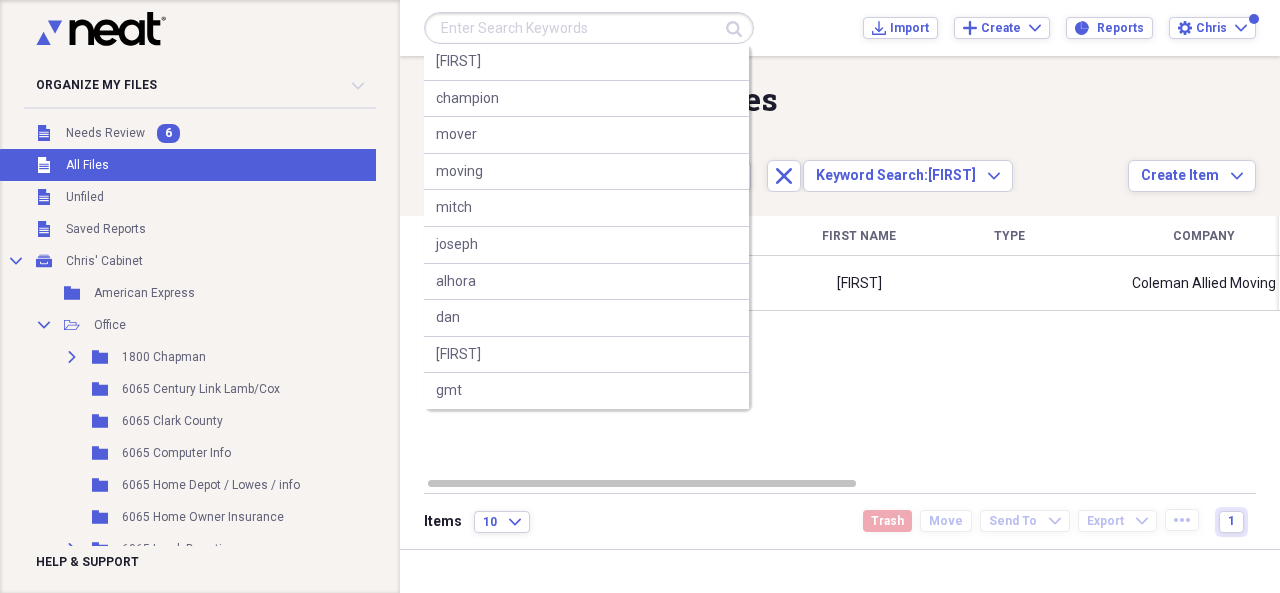 click at bounding box center (589, 28) 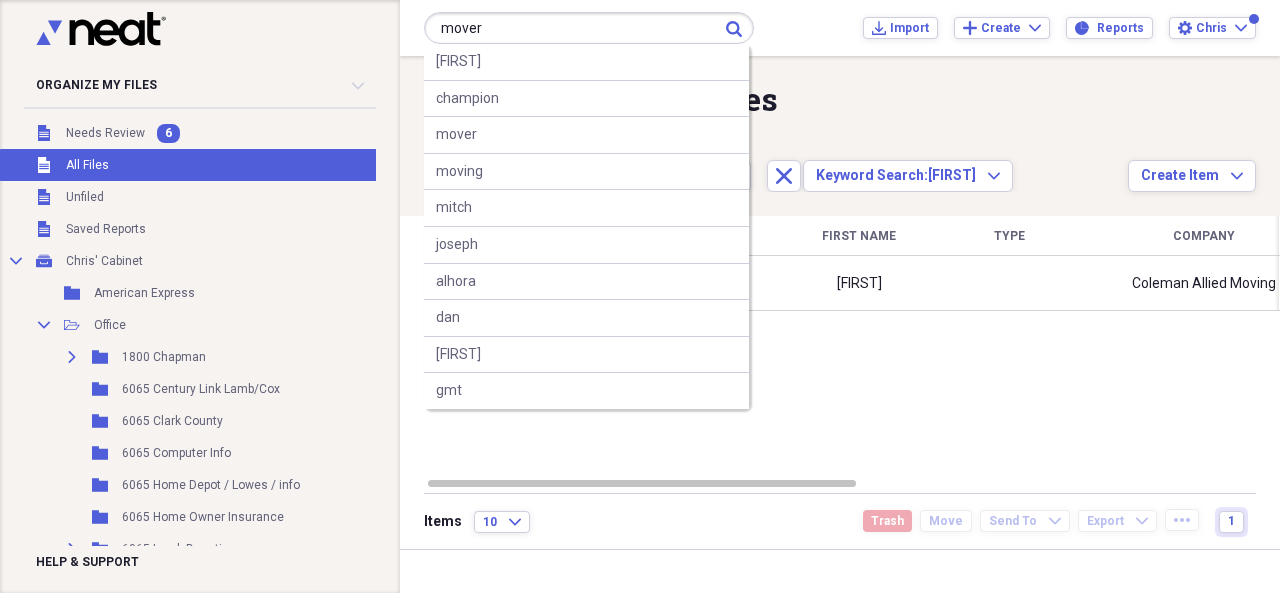 type on "mover" 